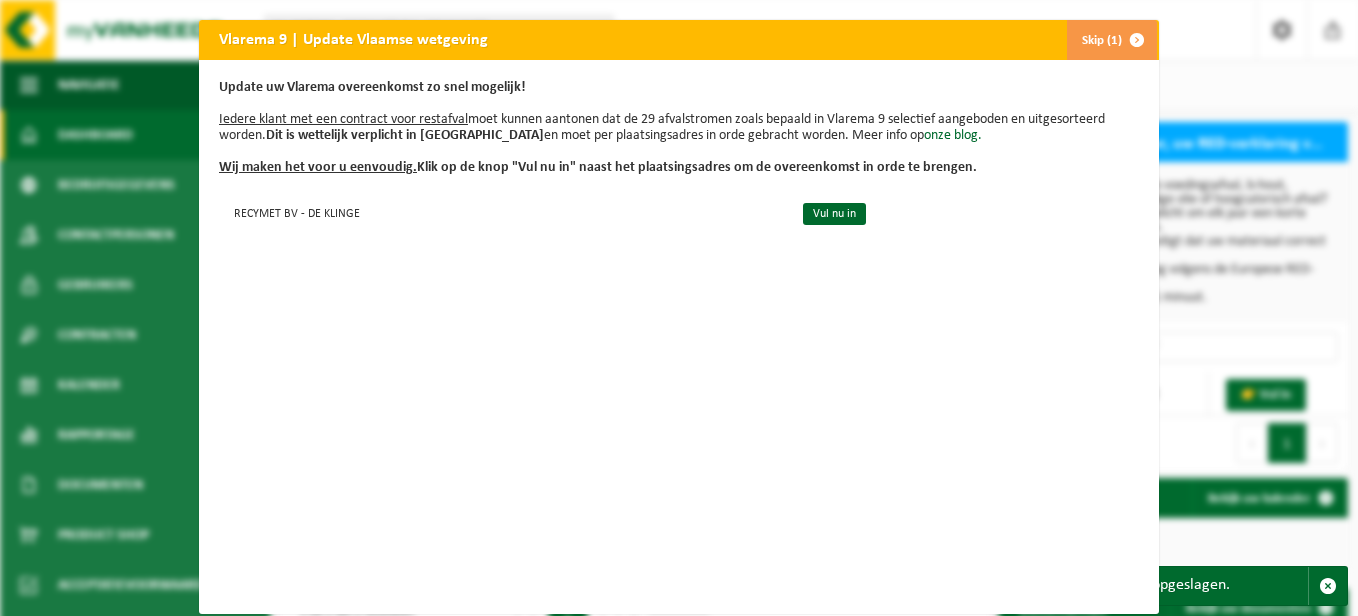 scroll, scrollTop: 0, scrollLeft: 0, axis: both 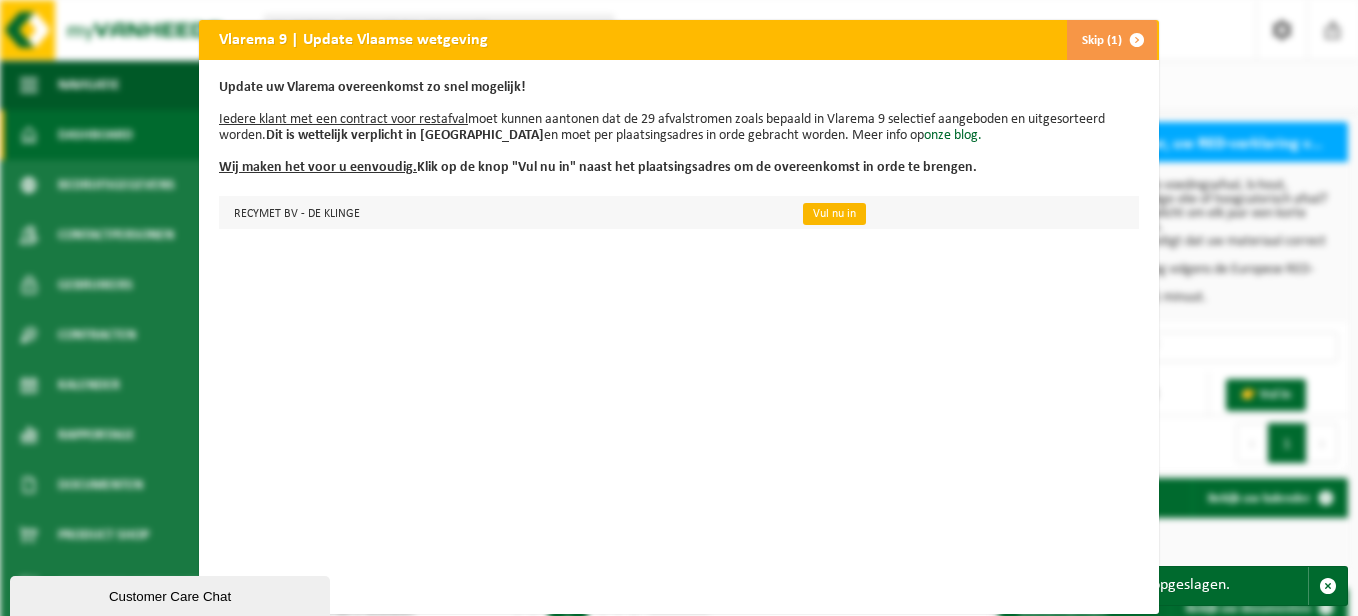 click on "Vul nu in" at bounding box center [834, 214] 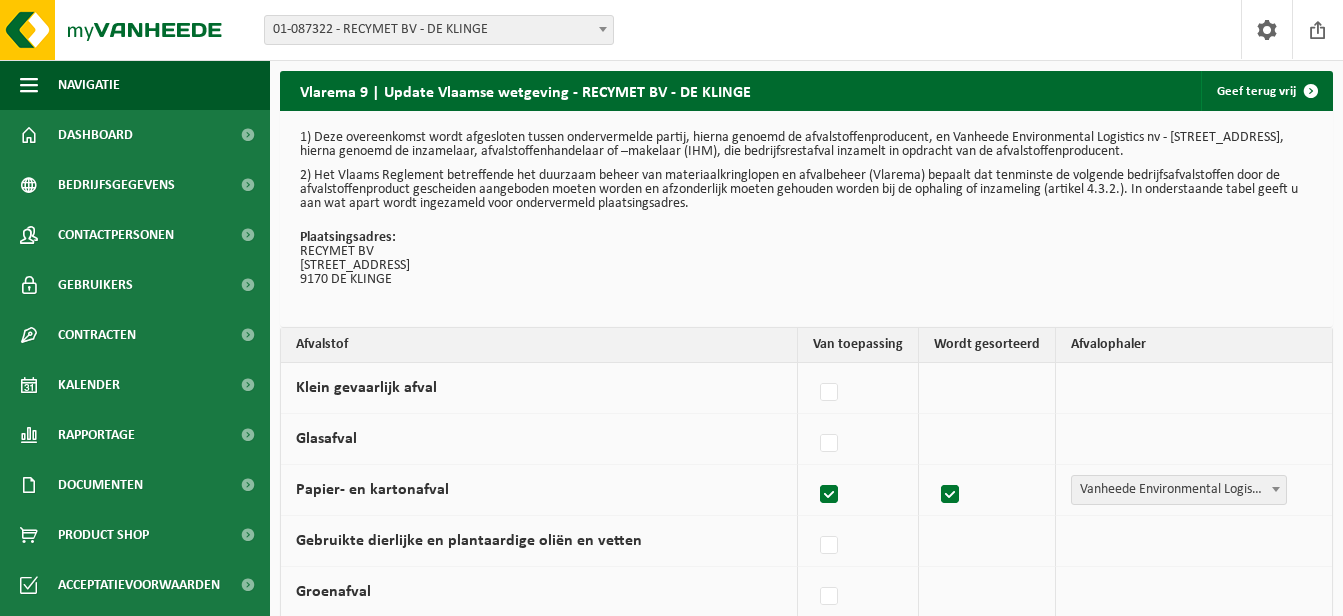 scroll, scrollTop: 0, scrollLeft: 0, axis: both 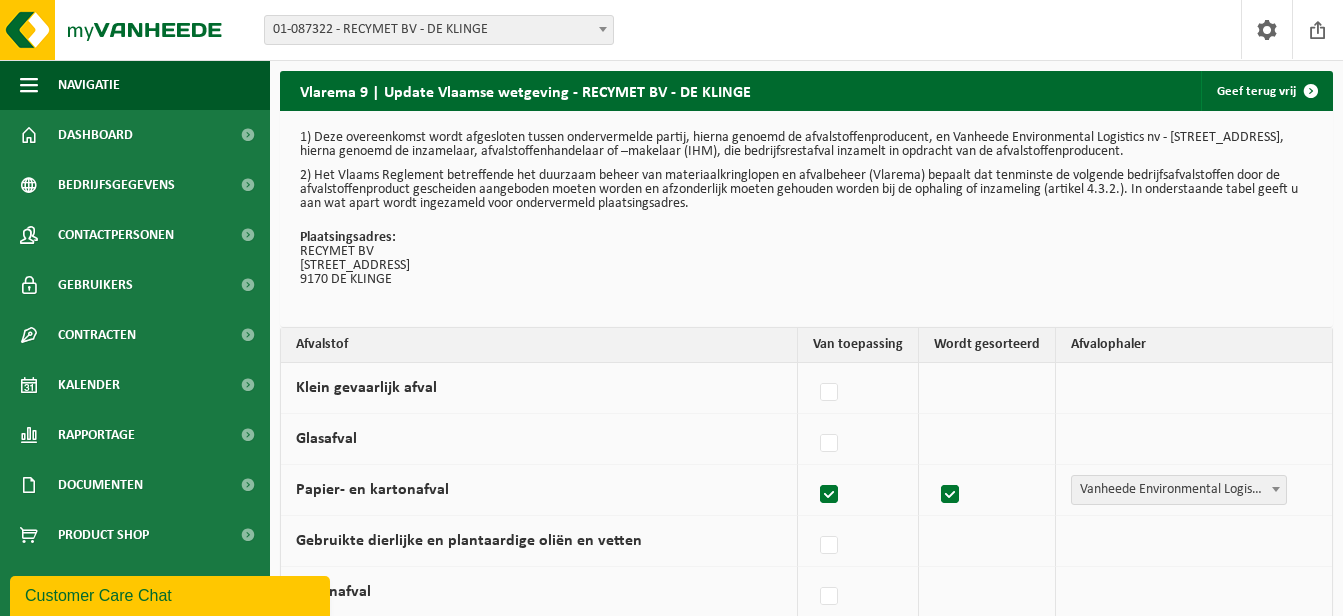 drag, startPoint x: 0, startPoint y: 0, endPoint x: 706, endPoint y: 378, distance: 800.8246 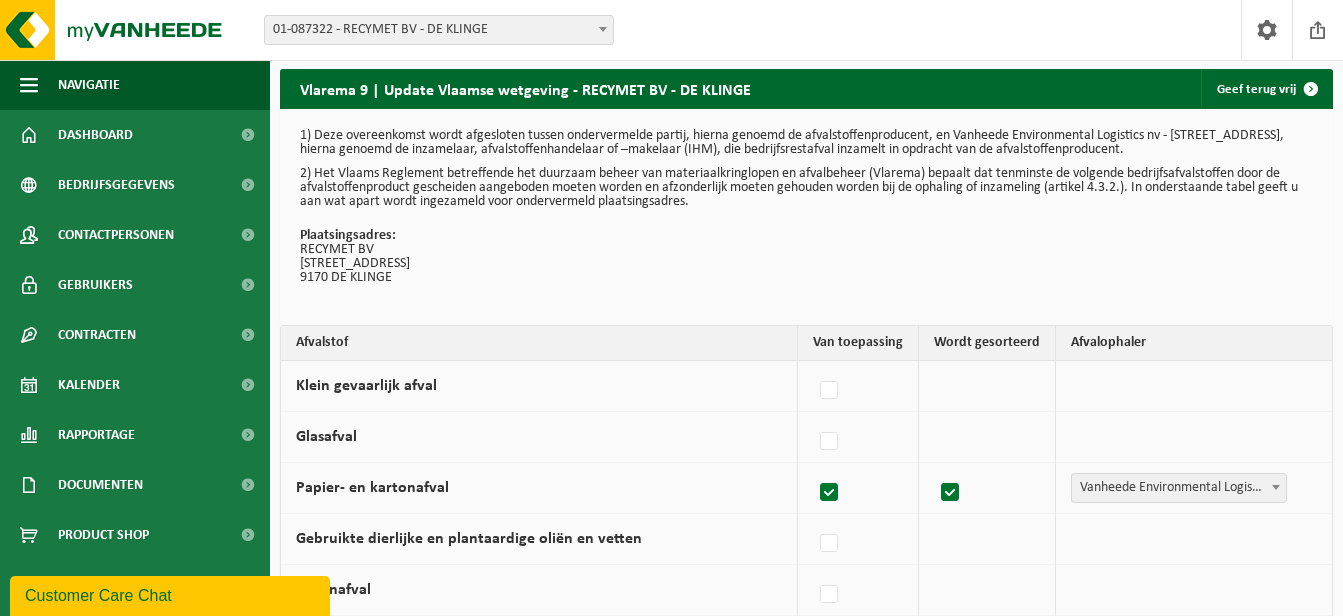 click on "Plaatsingsadres:  RECYMET BV  BUITENSTRAAT 130B  9170 DE KLINGE" at bounding box center (806, 257) 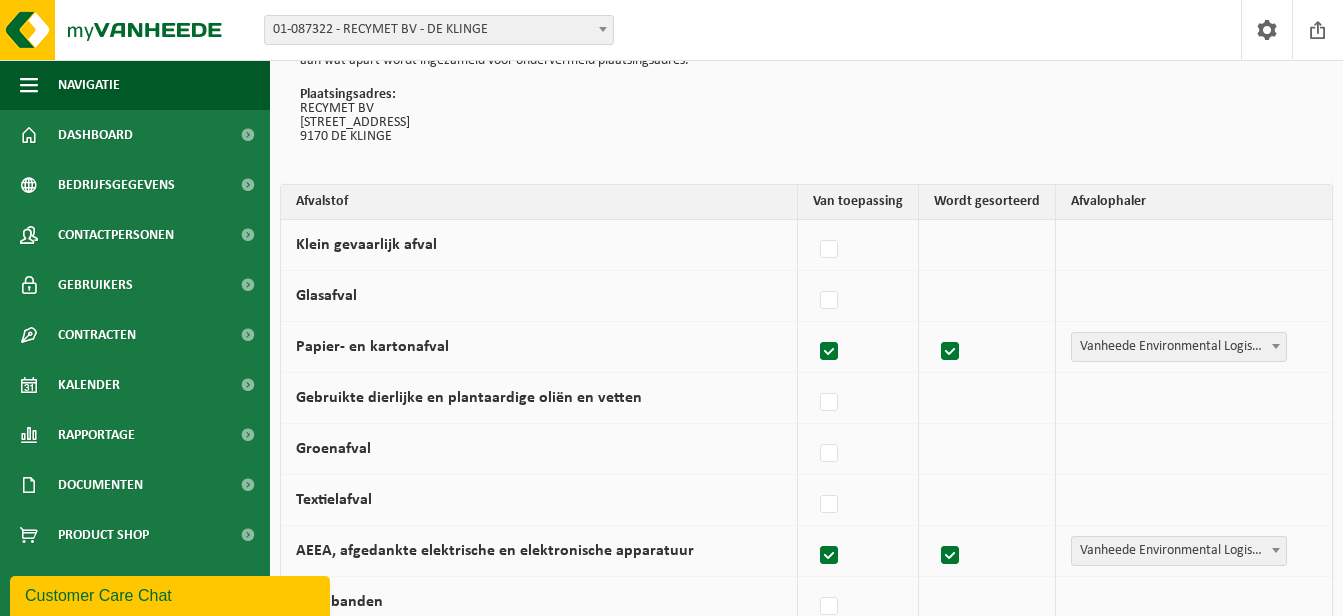 scroll, scrollTop: 181, scrollLeft: 0, axis: vertical 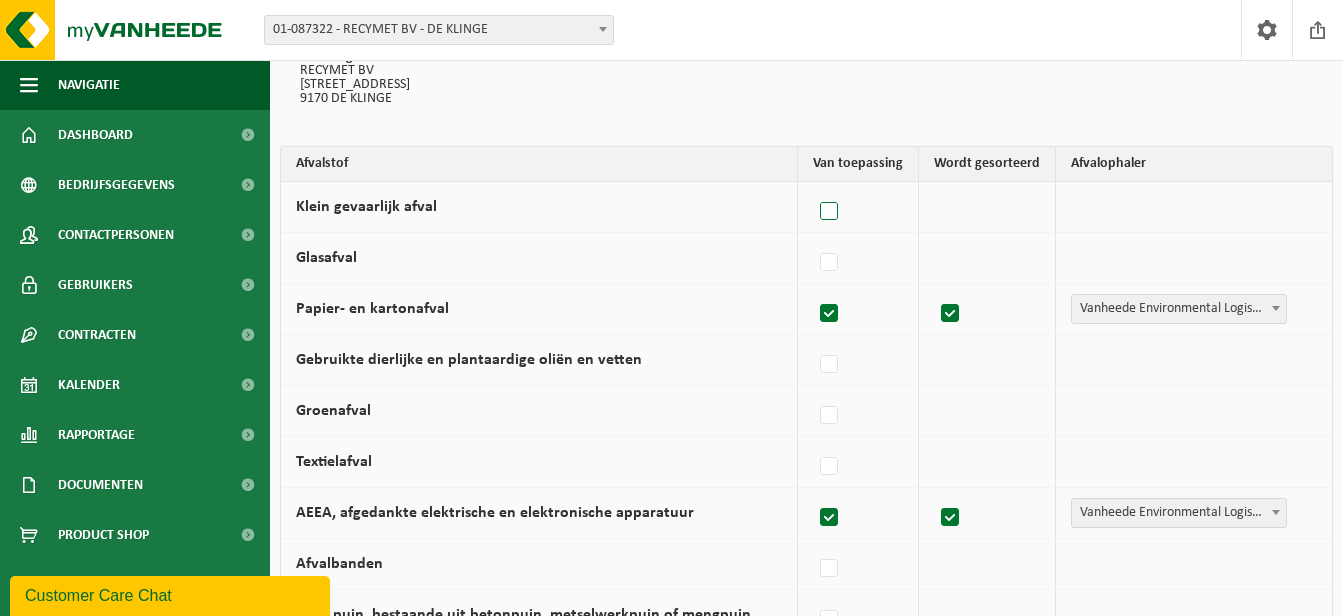click at bounding box center (830, 212) 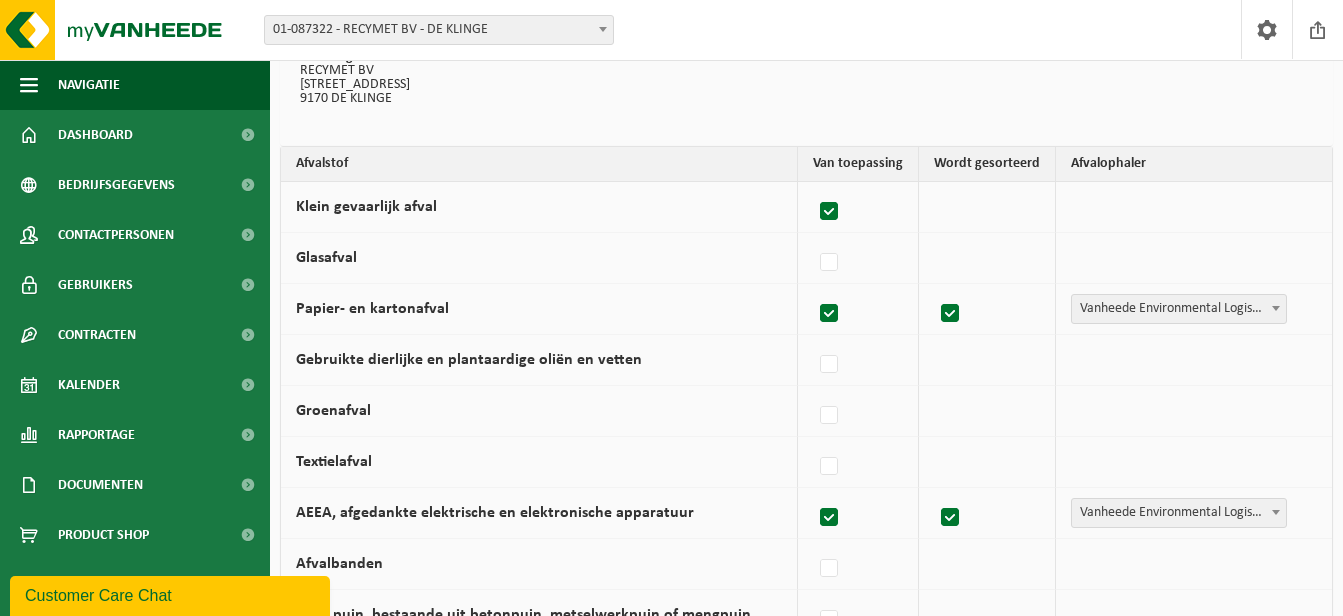 checkbox on "true" 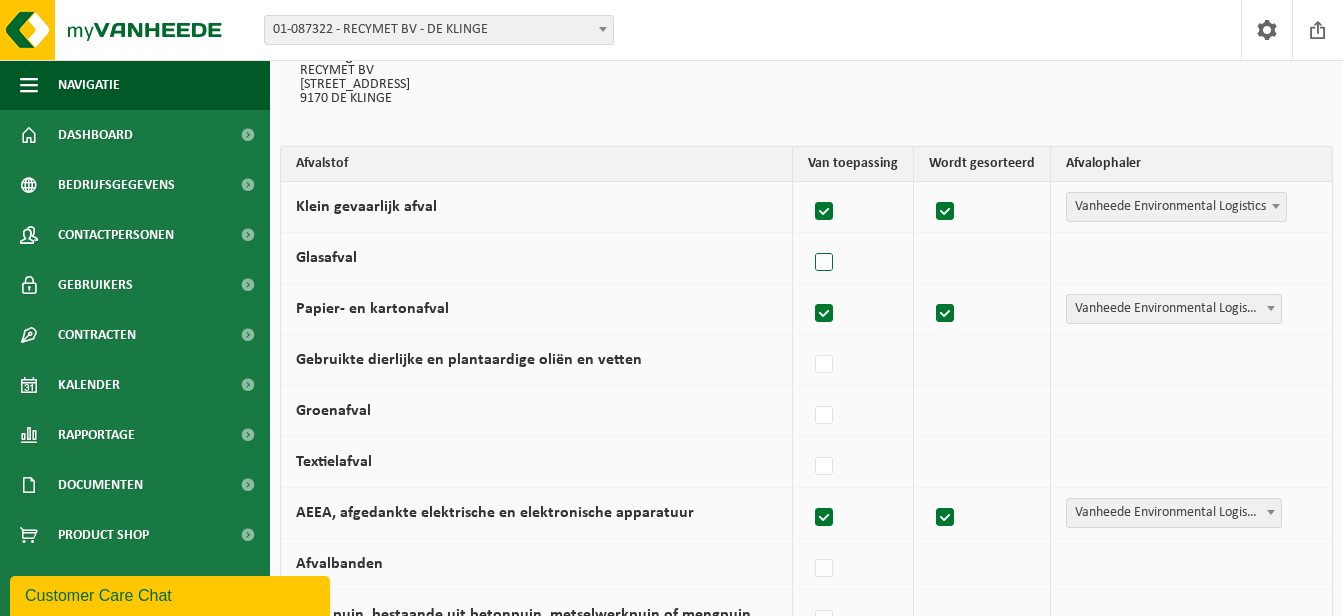 click at bounding box center (825, 263) 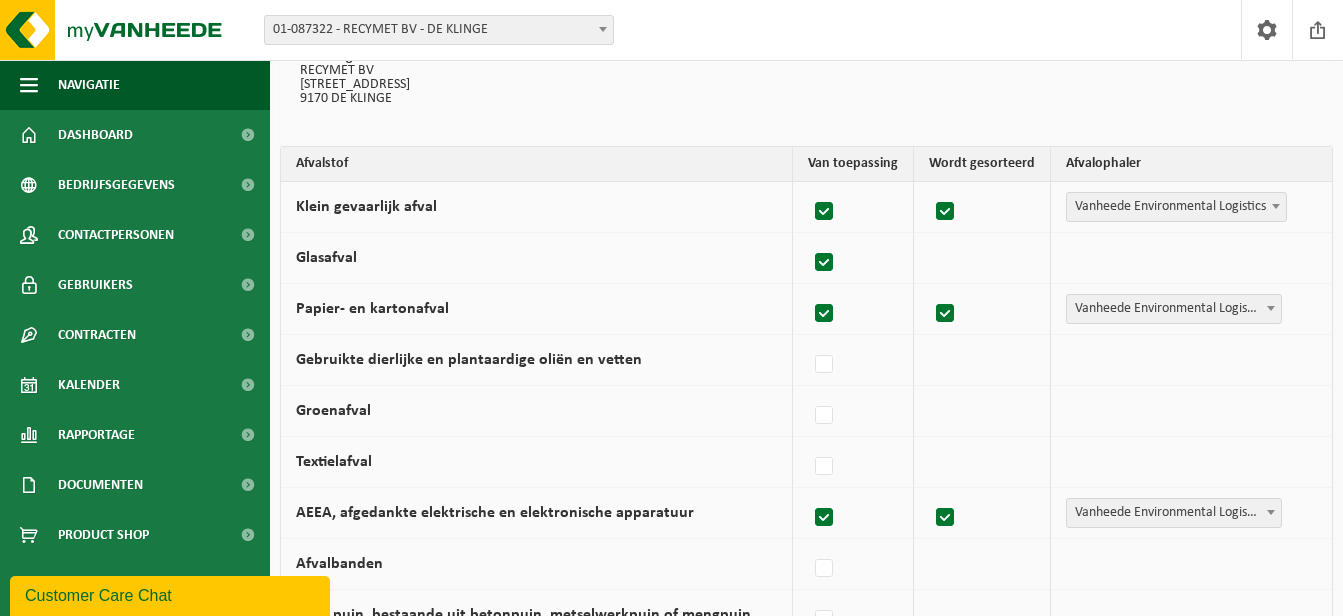 checkbox on "true" 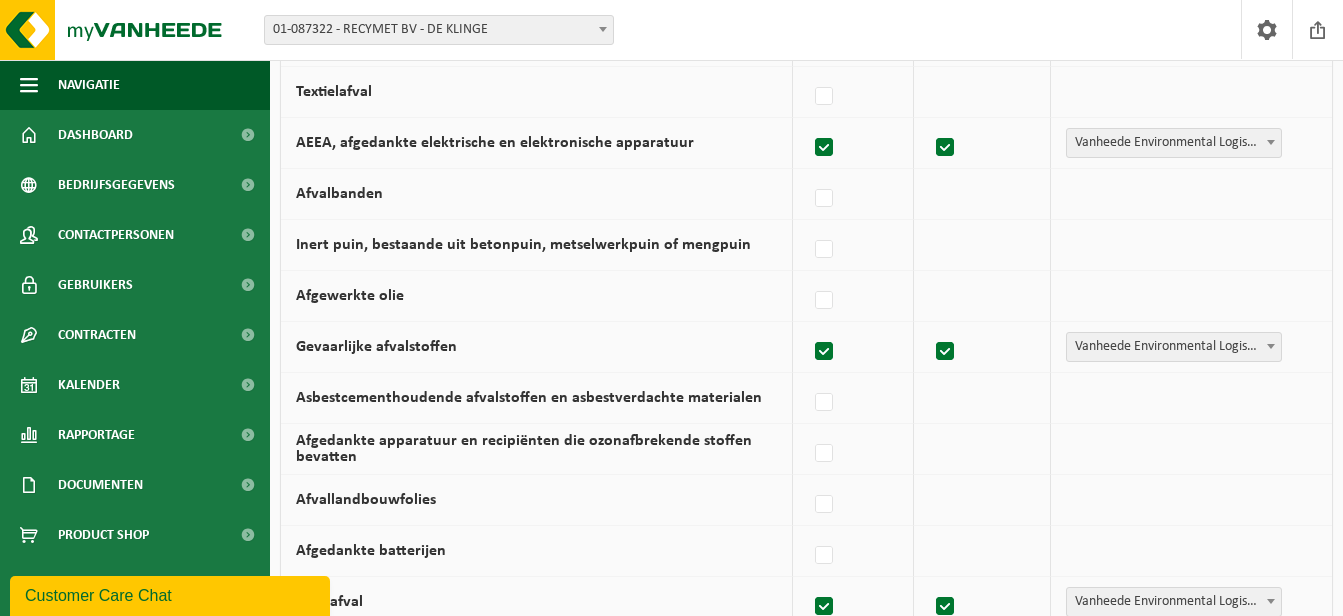 scroll, scrollTop: 551, scrollLeft: 0, axis: vertical 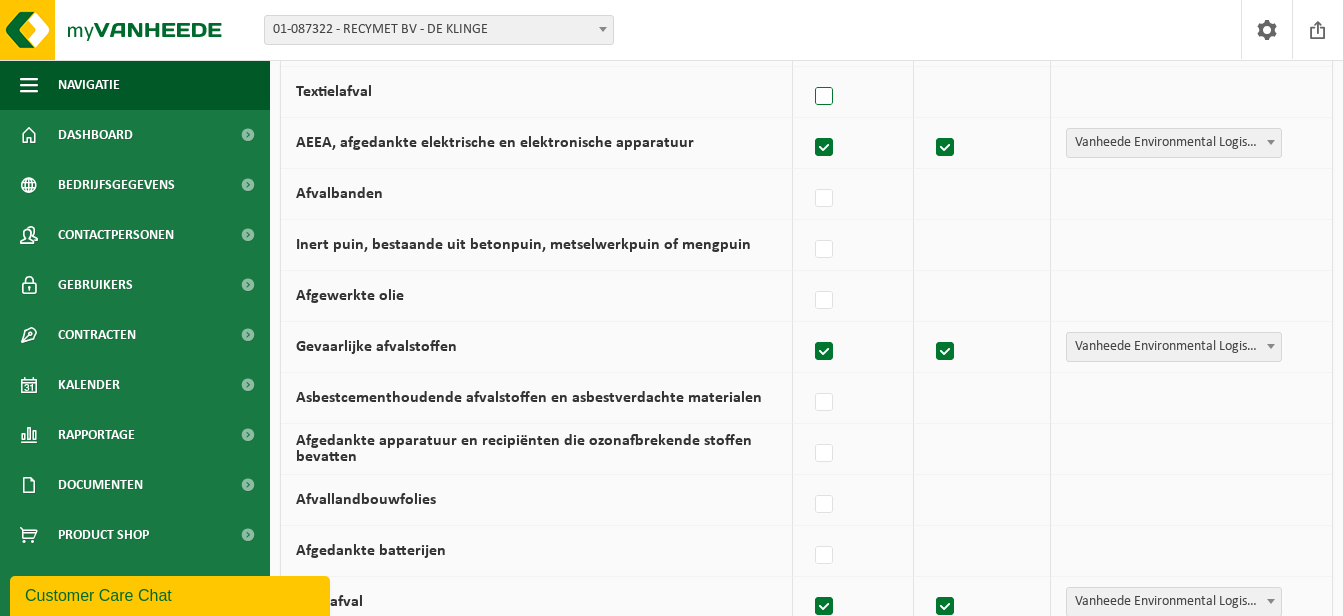click at bounding box center [825, 97] 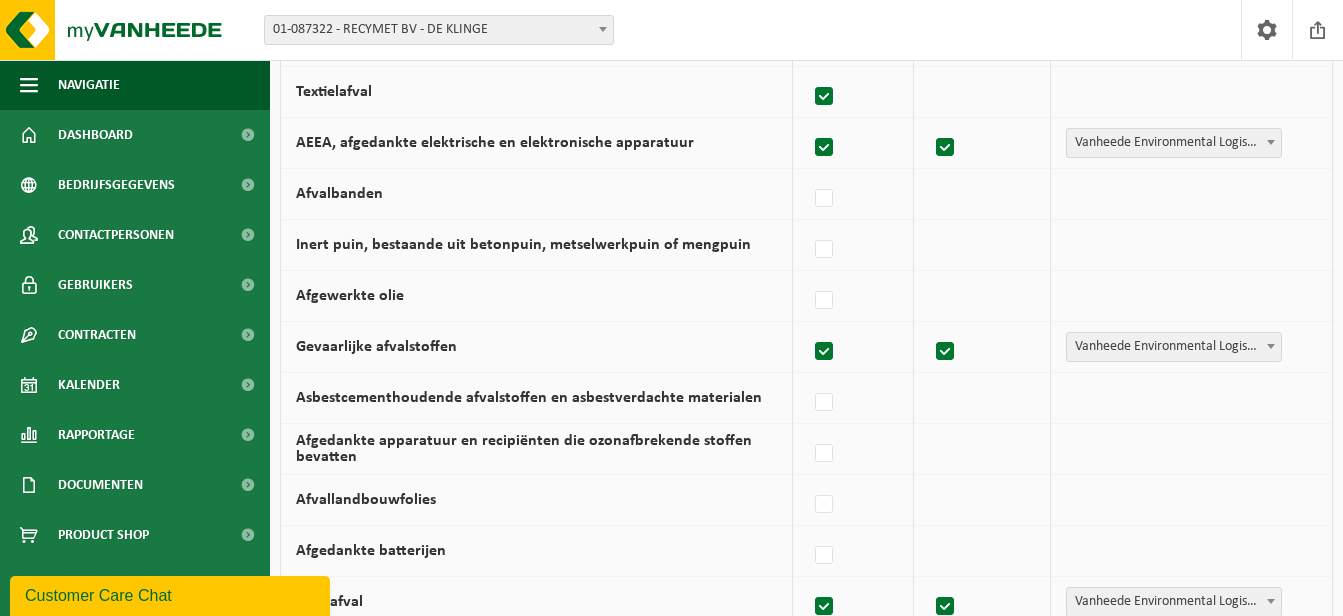 checkbox on "true" 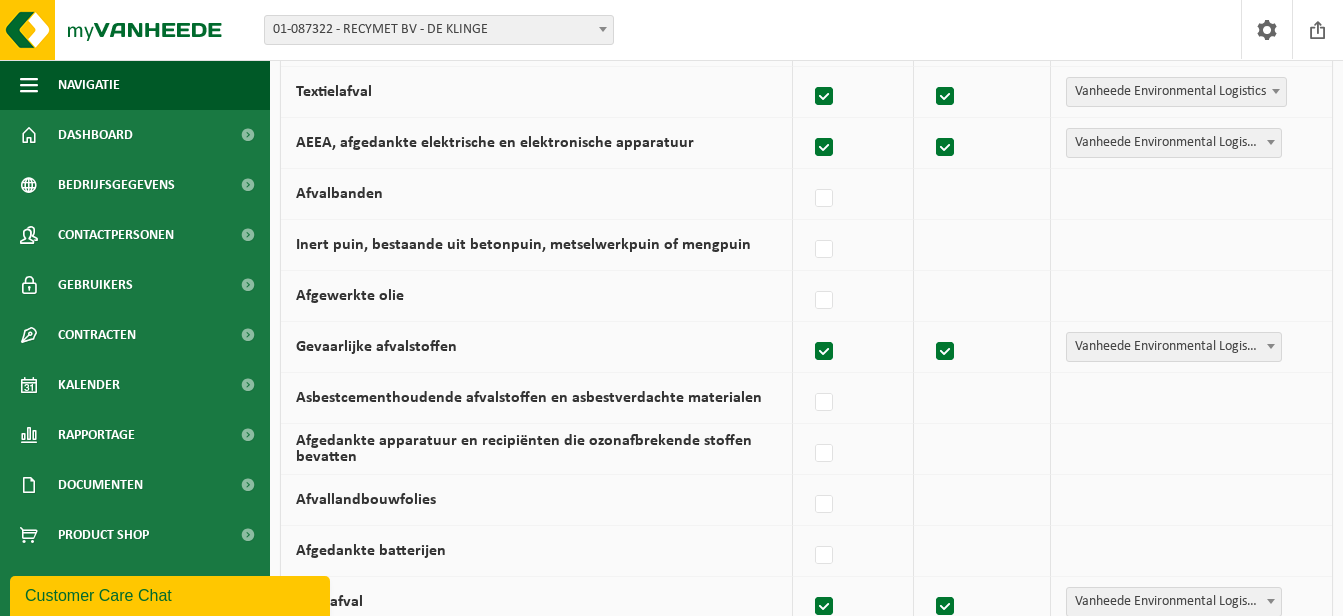 click at bounding box center [825, 97] 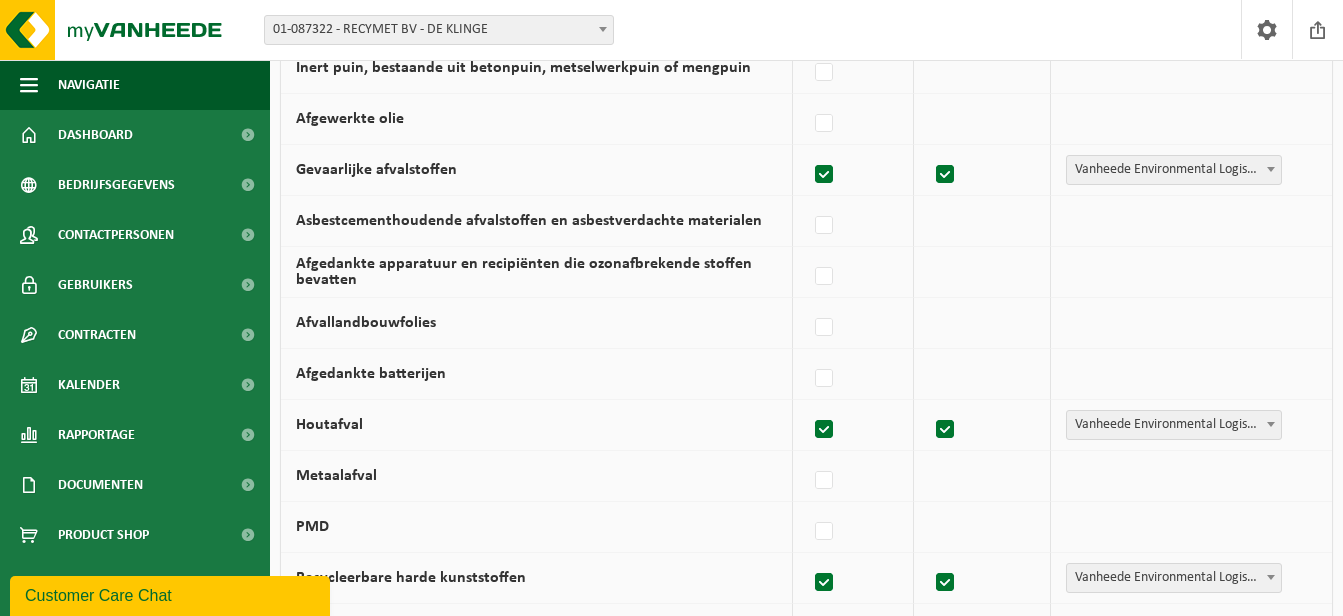 scroll, scrollTop: 729, scrollLeft: 0, axis: vertical 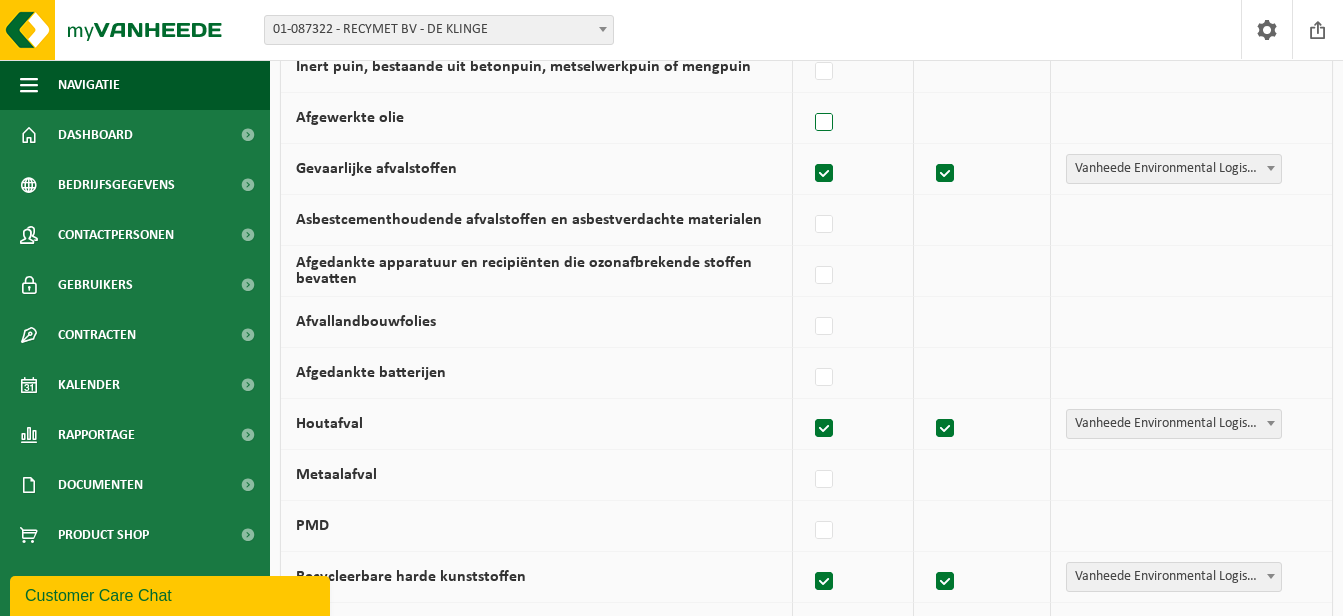 click at bounding box center [825, 123] 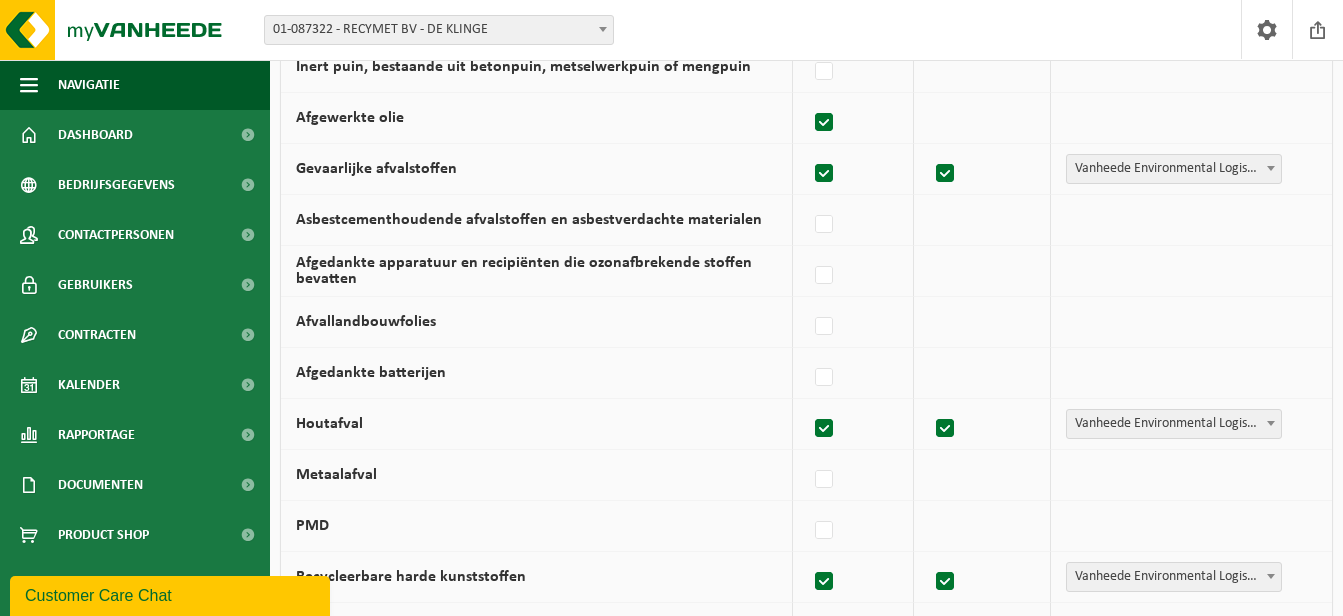 checkbox on "true" 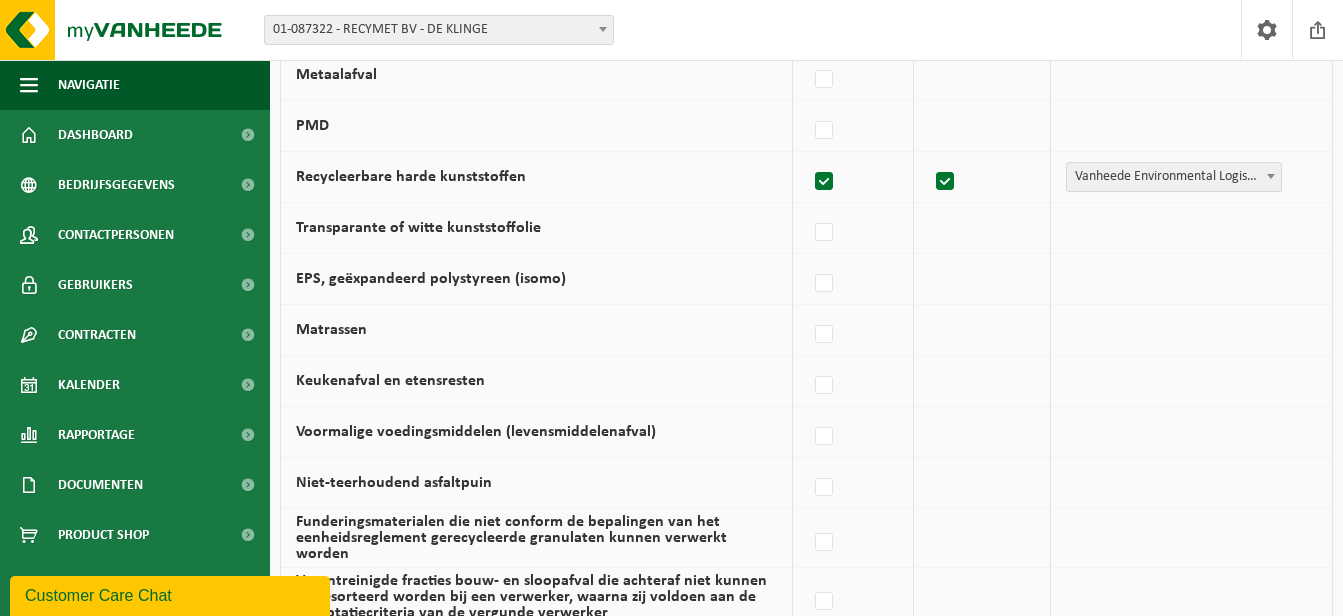 scroll, scrollTop: 1111, scrollLeft: 0, axis: vertical 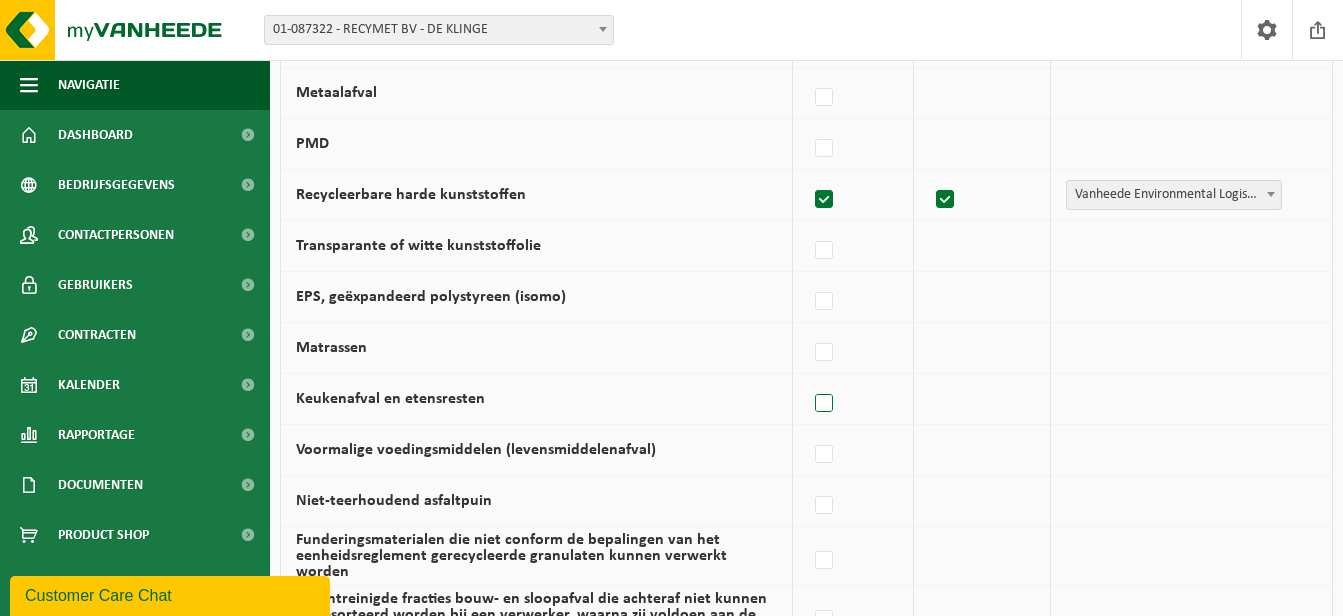 click at bounding box center (825, 404) 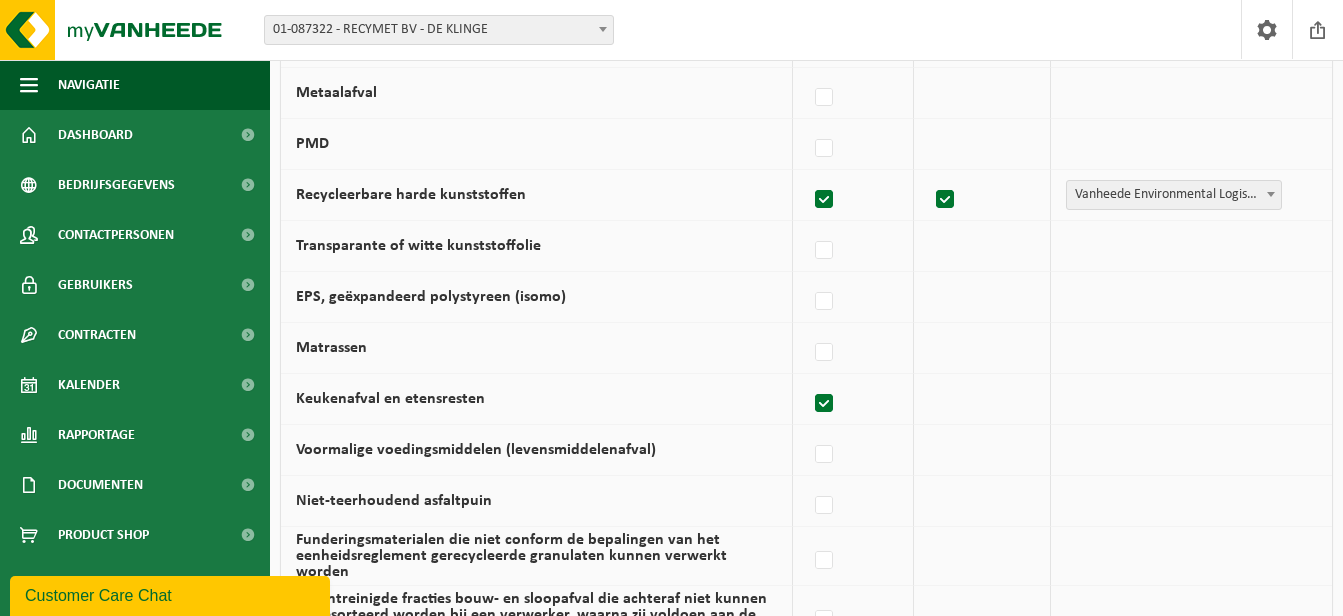 checkbox on "true" 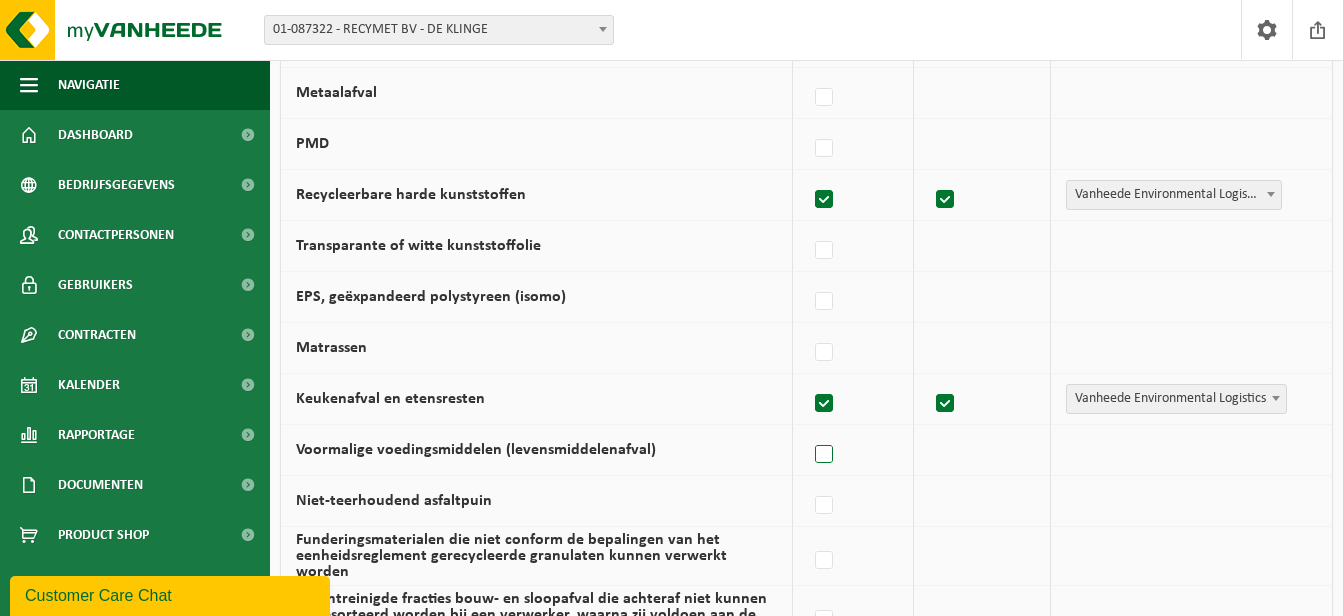 click at bounding box center [825, 455] 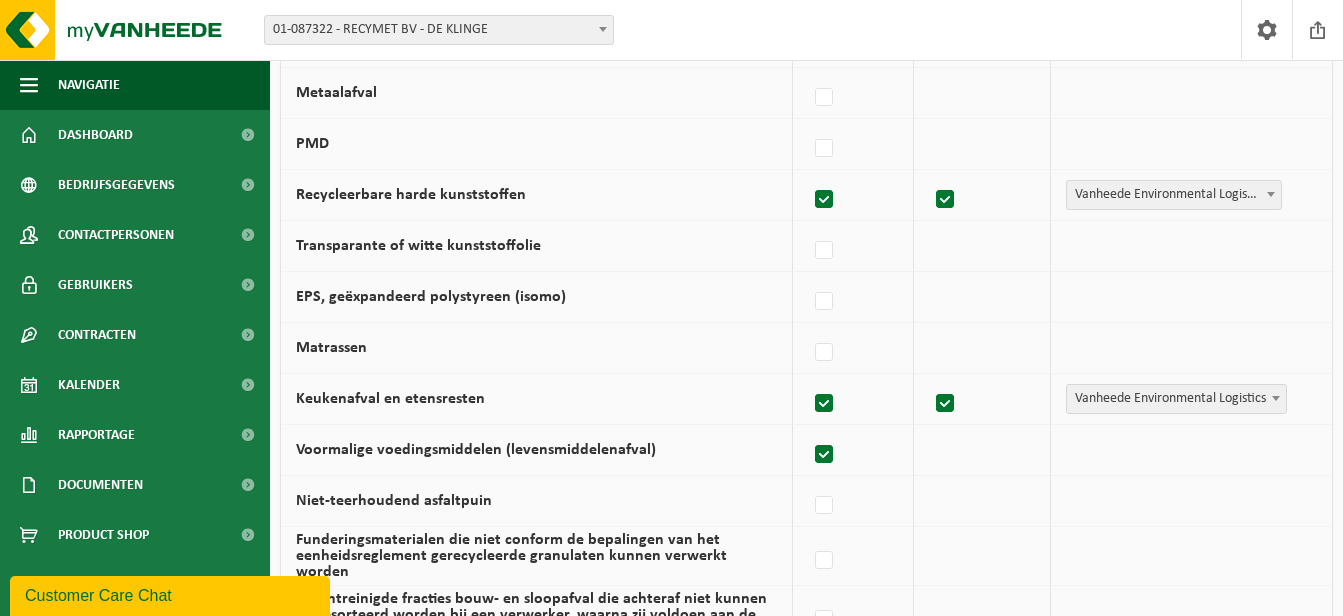 checkbox on "true" 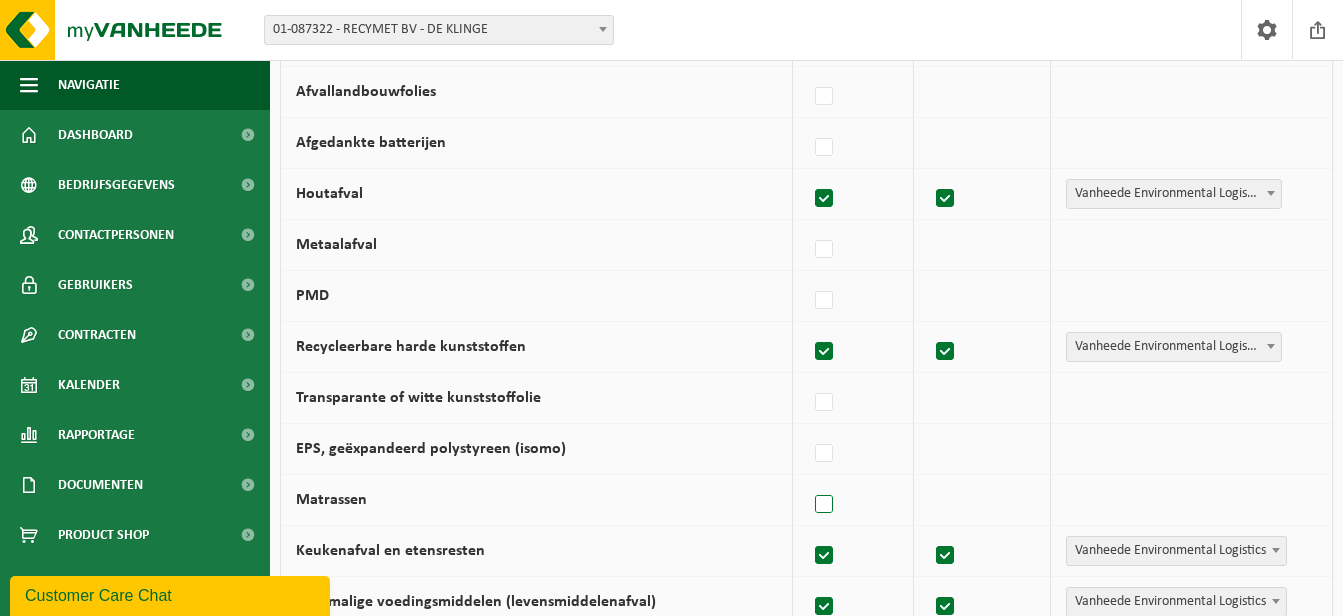 scroll, scrollTop: 936, scrollLeft: 0, axis: vertical 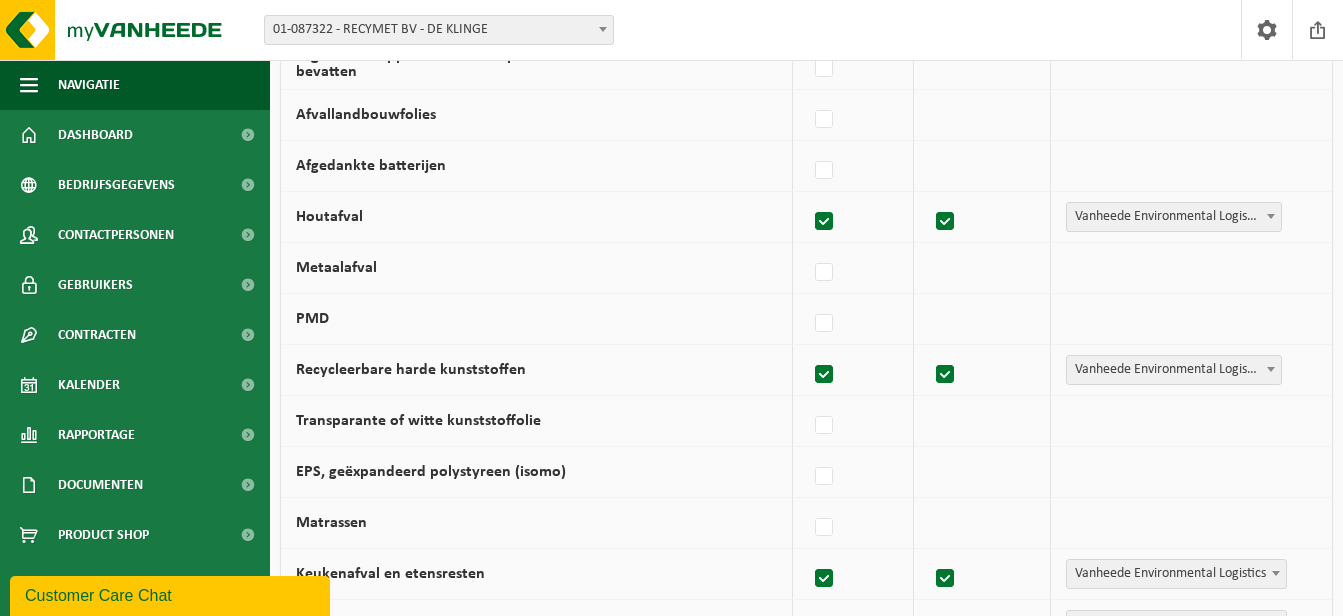 click at bounding box center (853, 472) 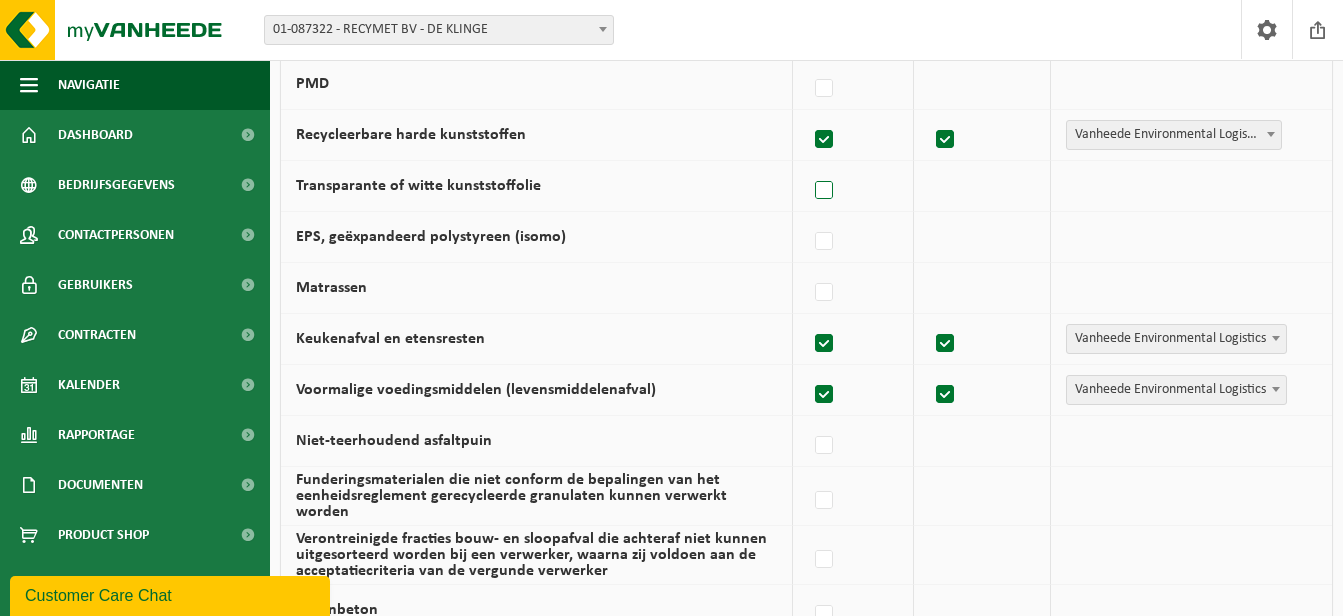 click at bounding box center (825, 191) 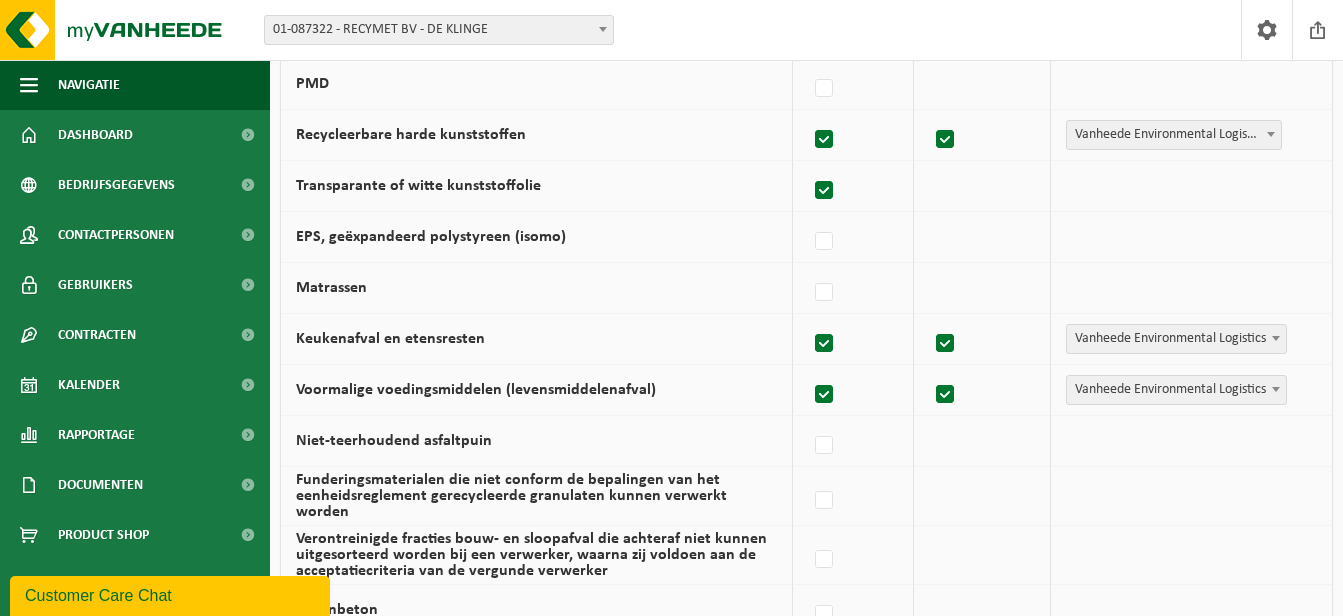 checkbox on "true" 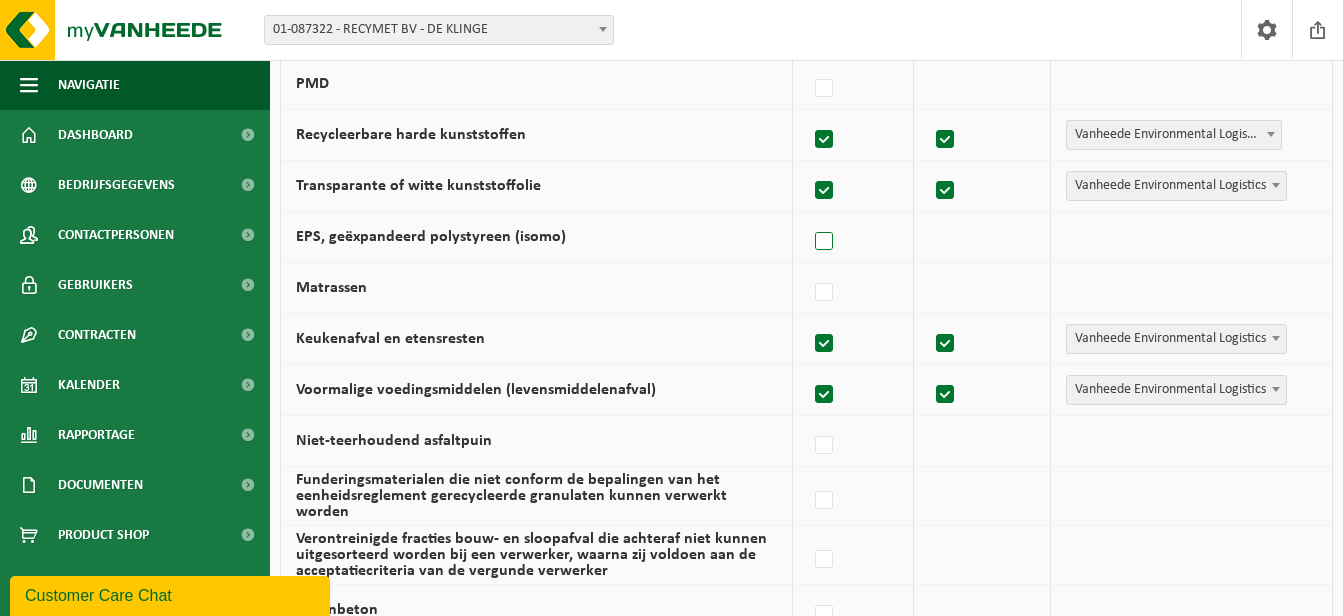 click at bounding box center (825, 242) 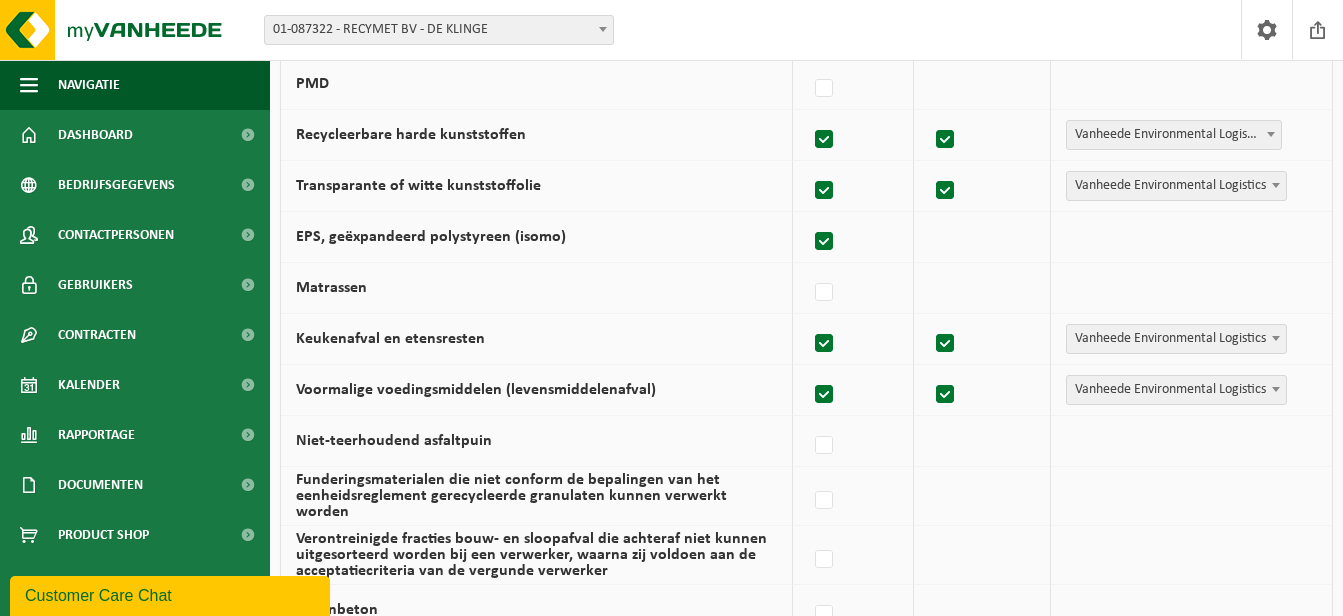 checkbox on "true" 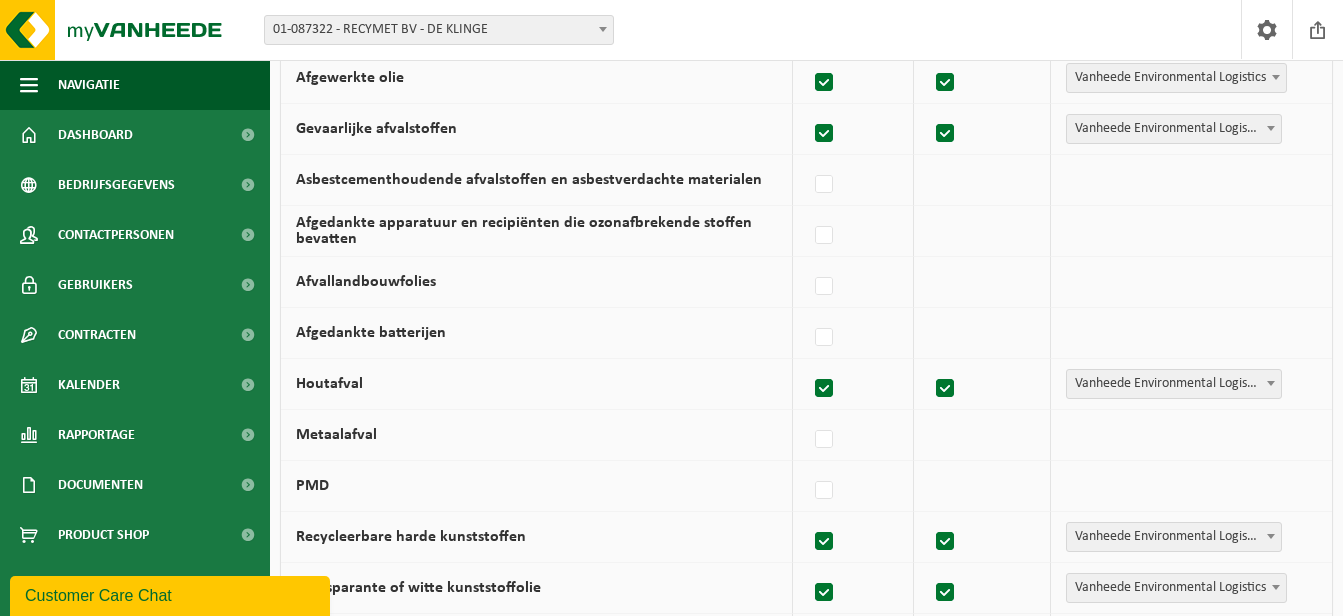 scroll, scrollTop: 768, scrollLeft: 0, axis: vertical 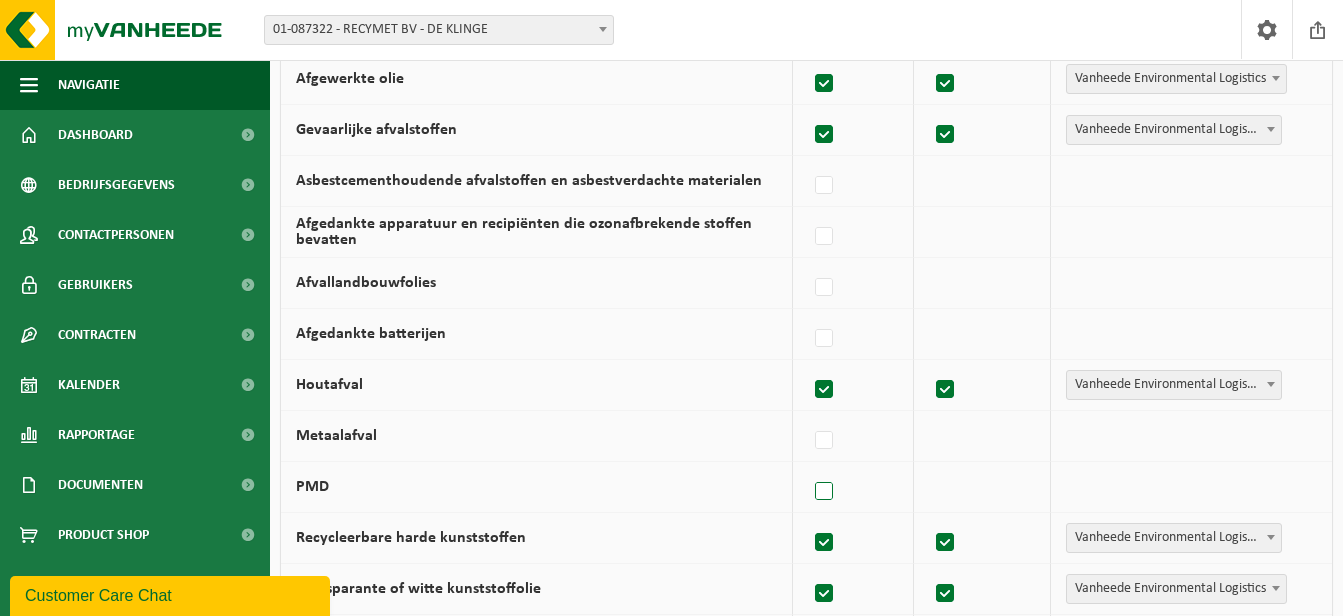 click at bounding box center (825, 492) 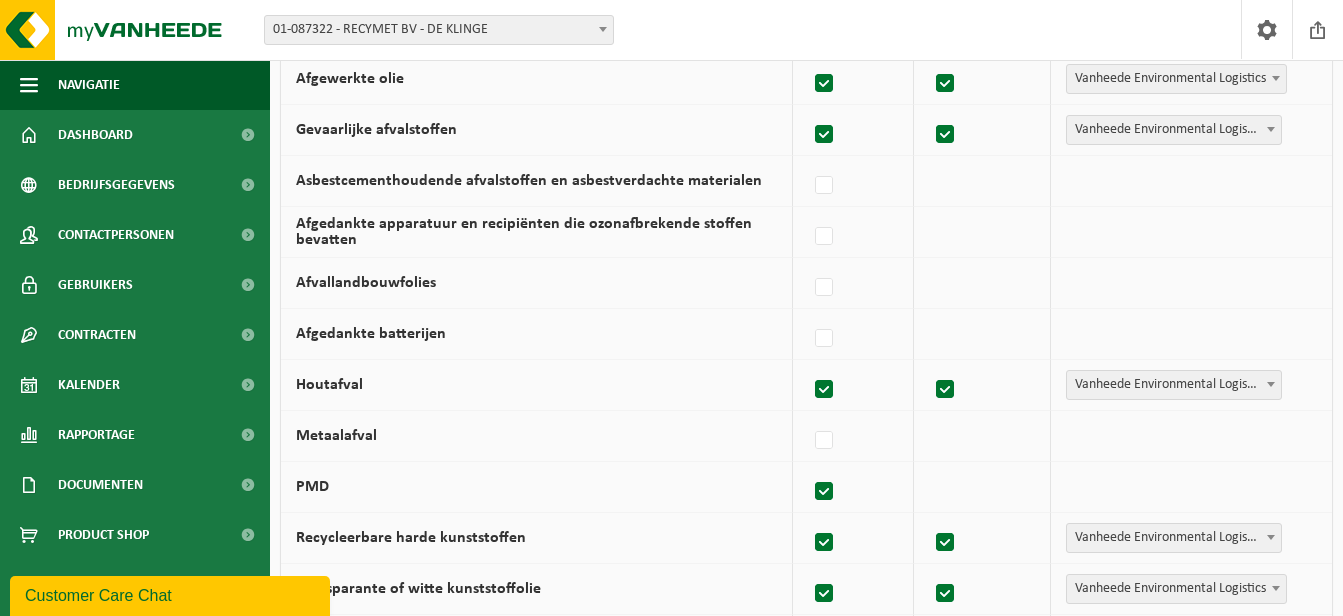 checkbox on "true" 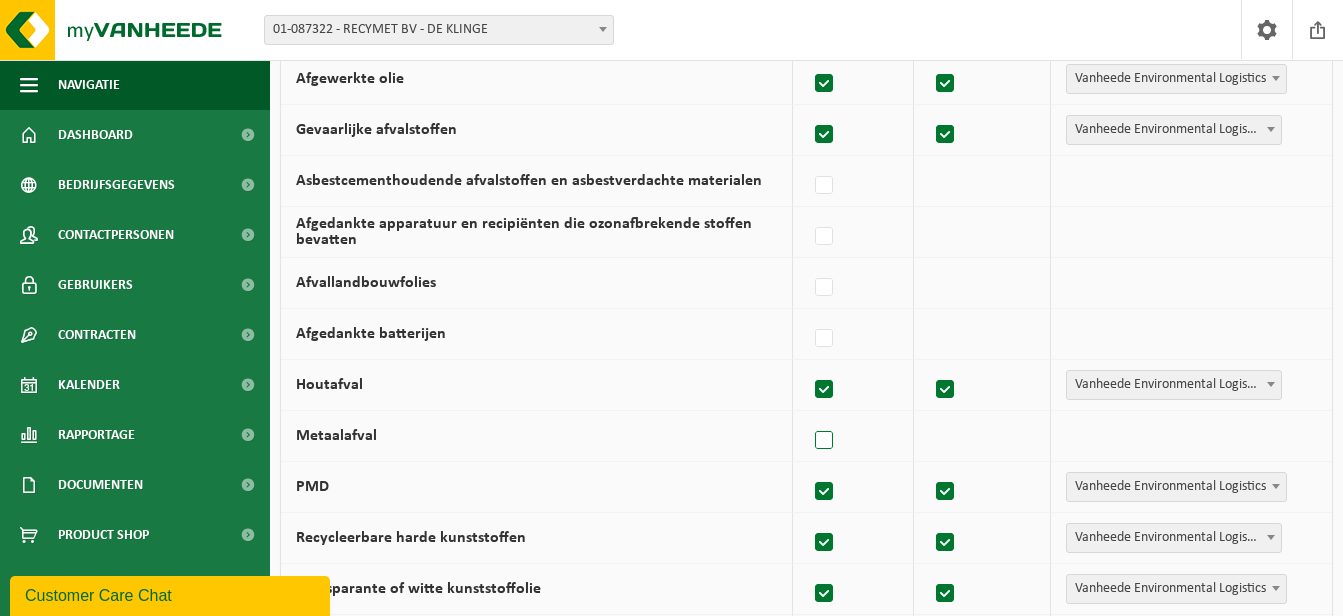 click at bounding box center (825, 441) 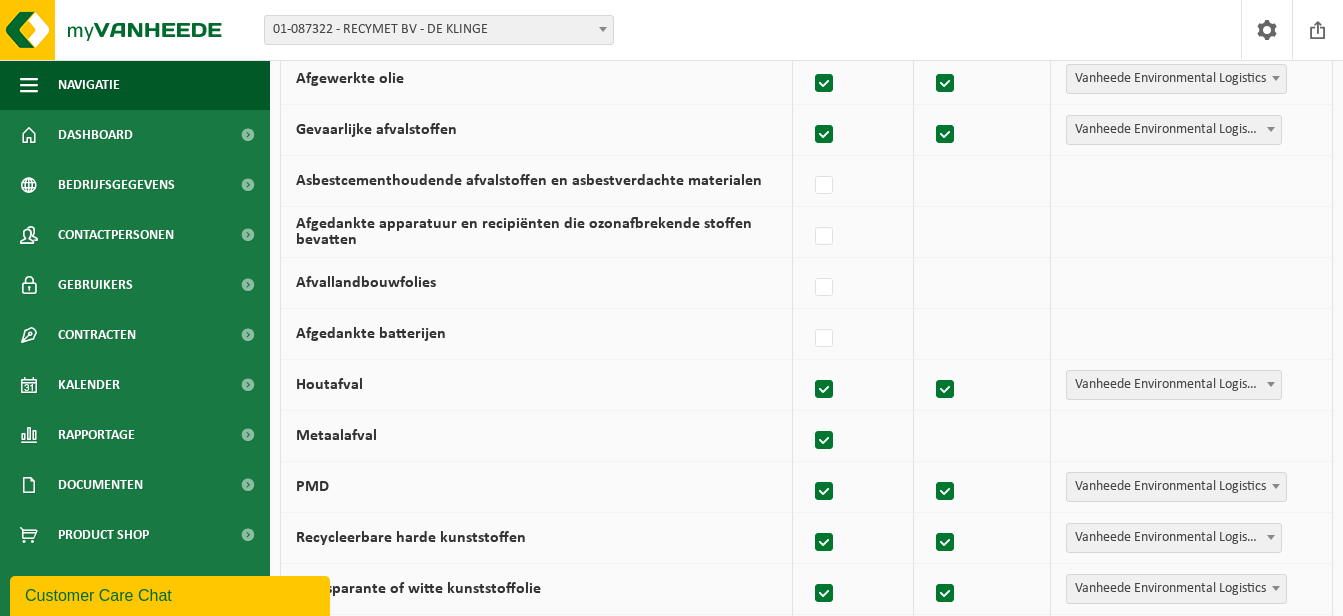 checkbox on "true" 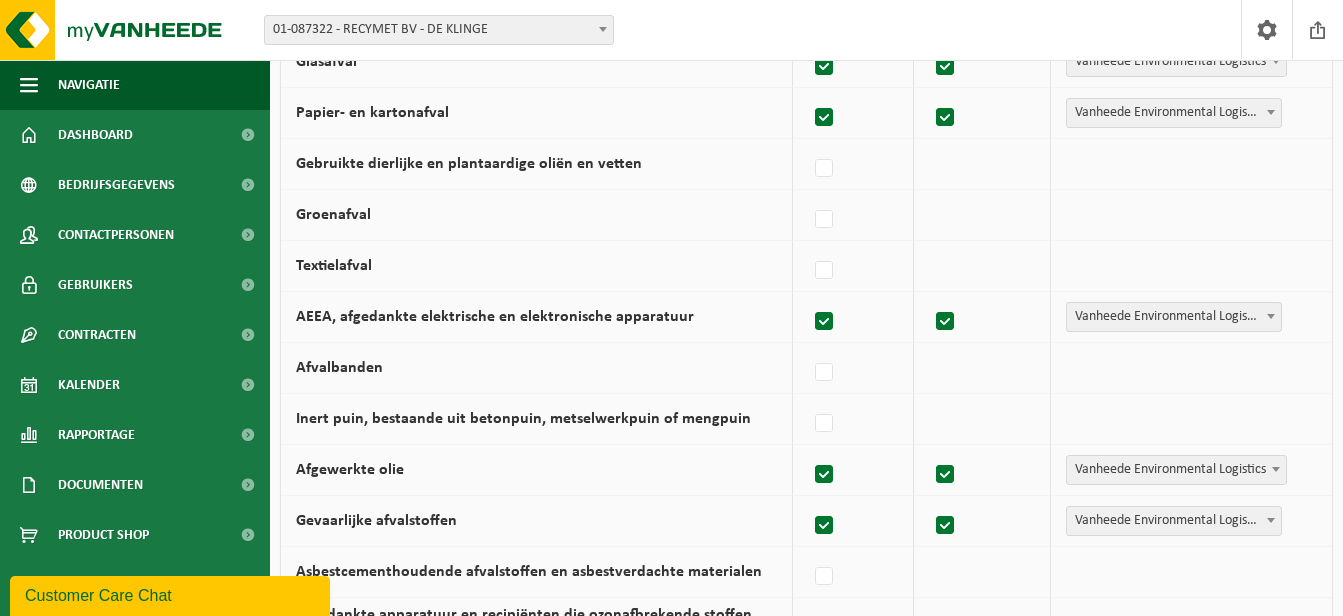 scroll, scrollTop: 379, scrollLeft: 0, axis: vertical 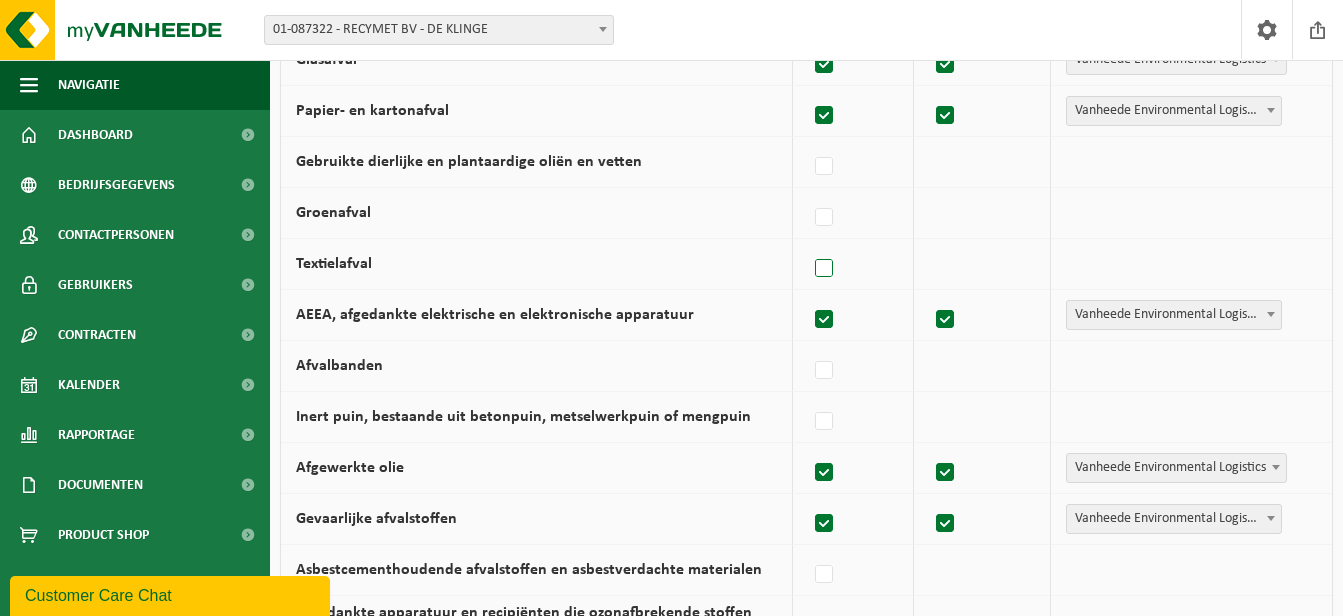 click at bounding box center [825, 269] 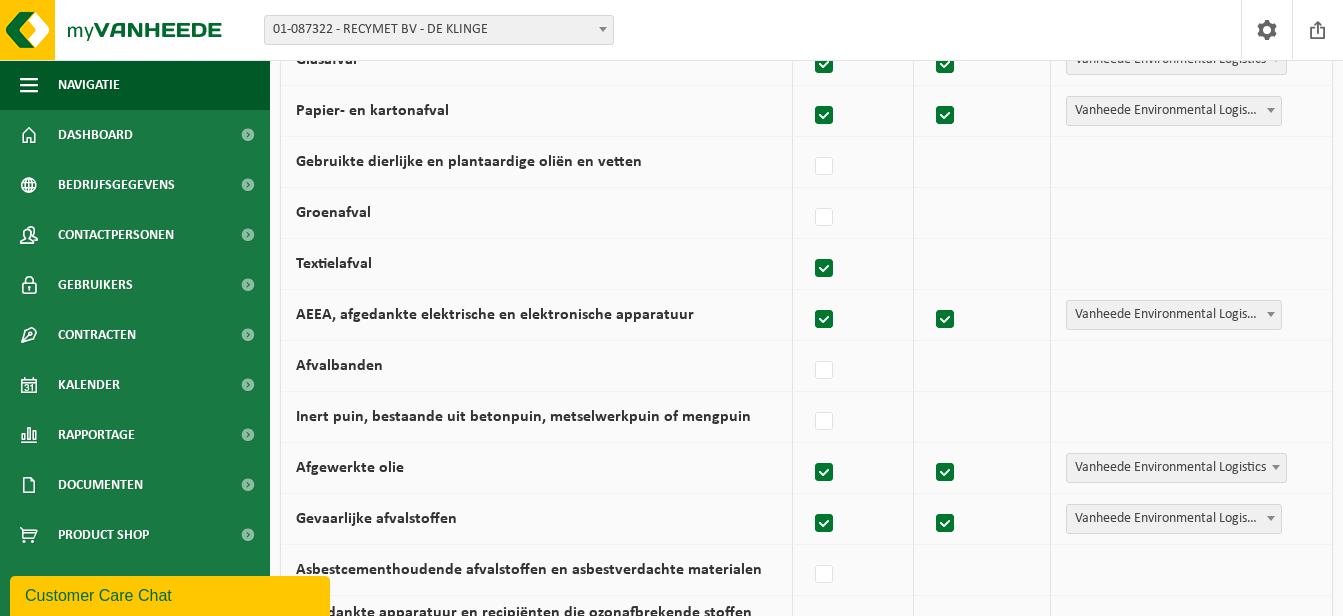 checkbox on "true" 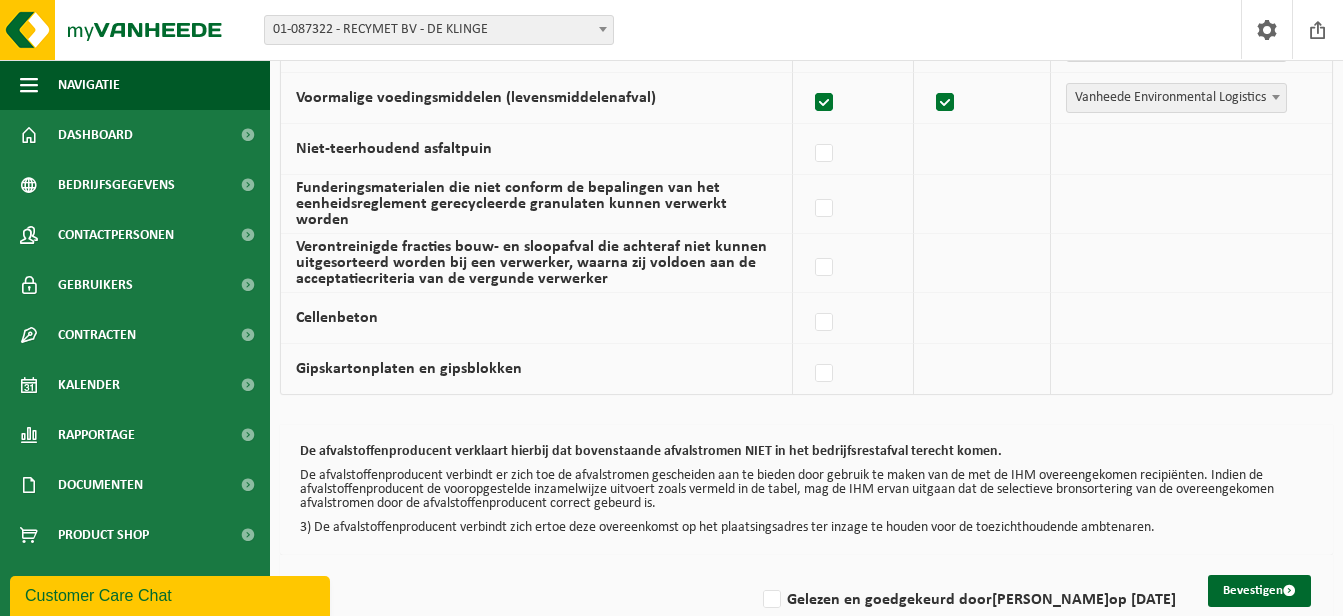 scroll, scrollTop: 1494, scrollLeft: 0, axis: vertical 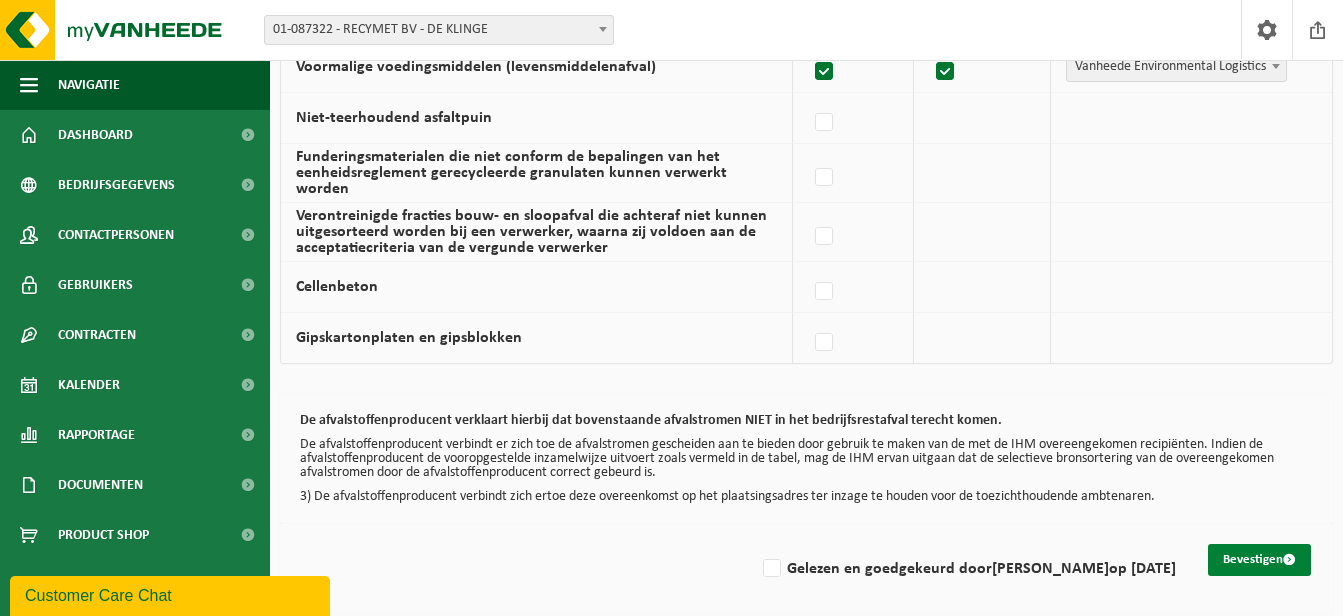 click on "Bevestigen" at bounding box center (1259, 560) 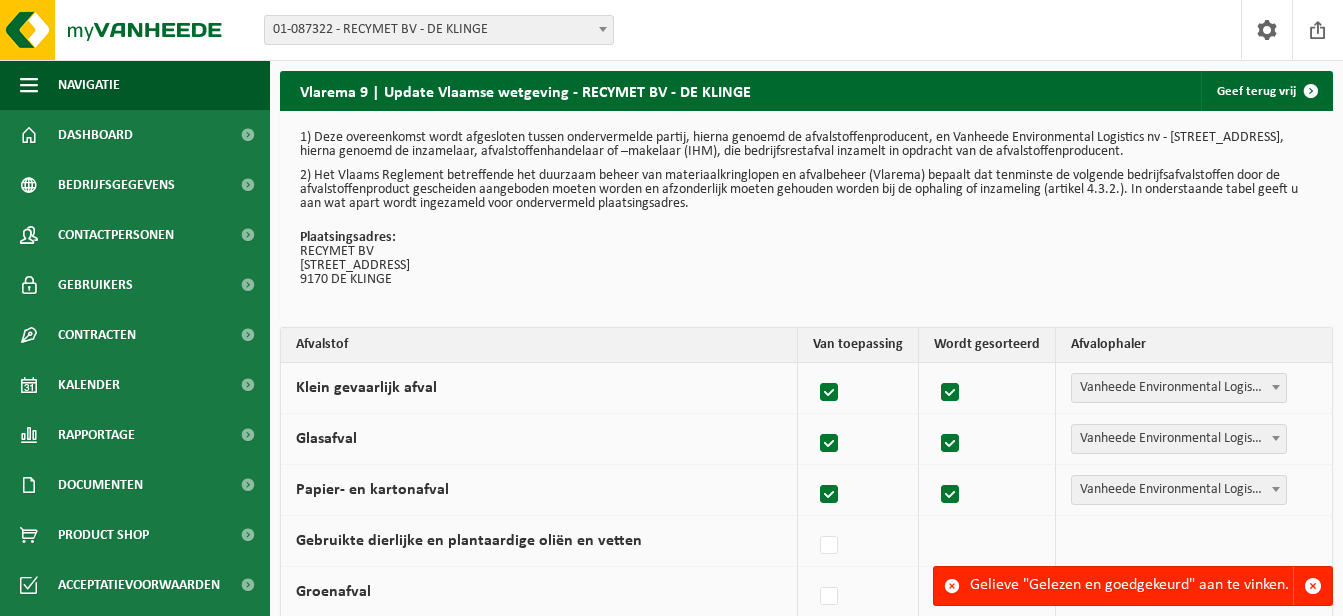 scroll, scrollTop: 0, scrollLeft: 0, axis: both 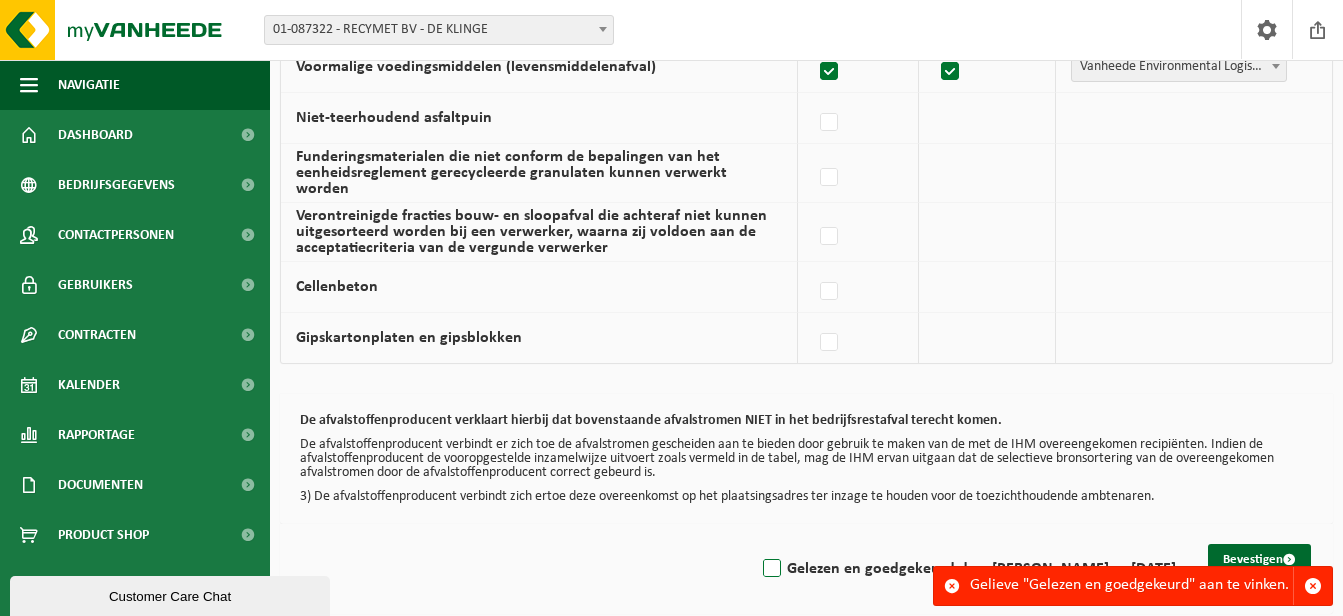 click on "Gelezen en goedgekeurd door  MAARTEN DE BOEY  op 17/07/25" at bounding box center [967, 569] 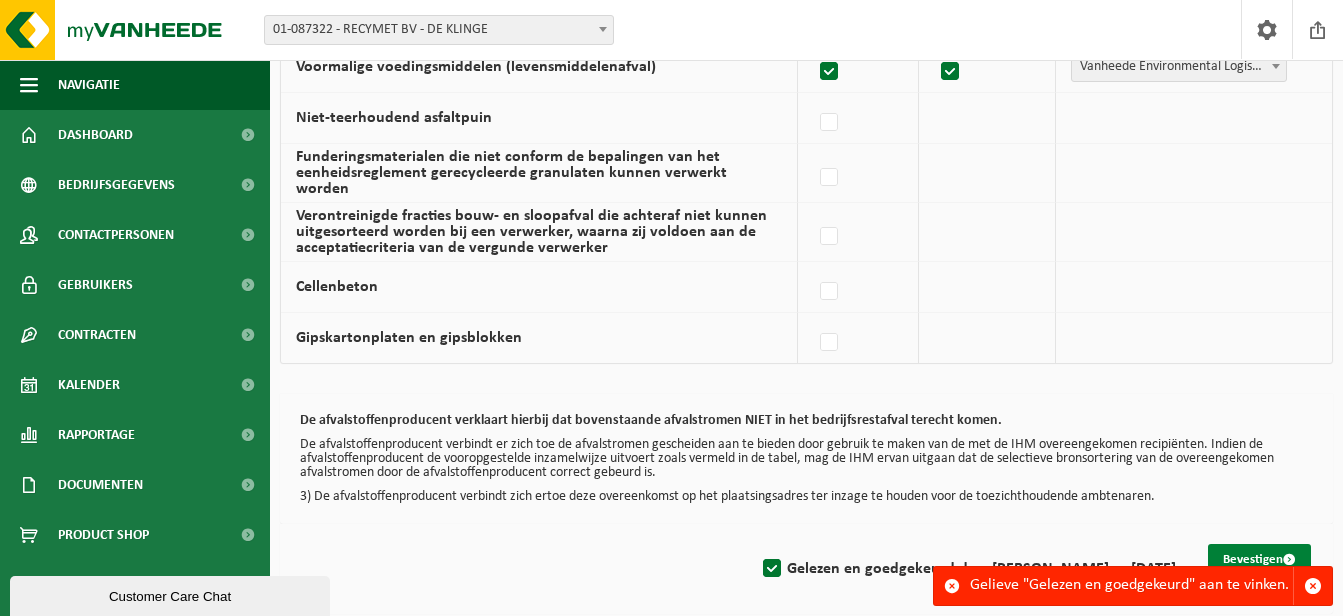 click on "Bevestigen" at bounding box center (1259, 560) 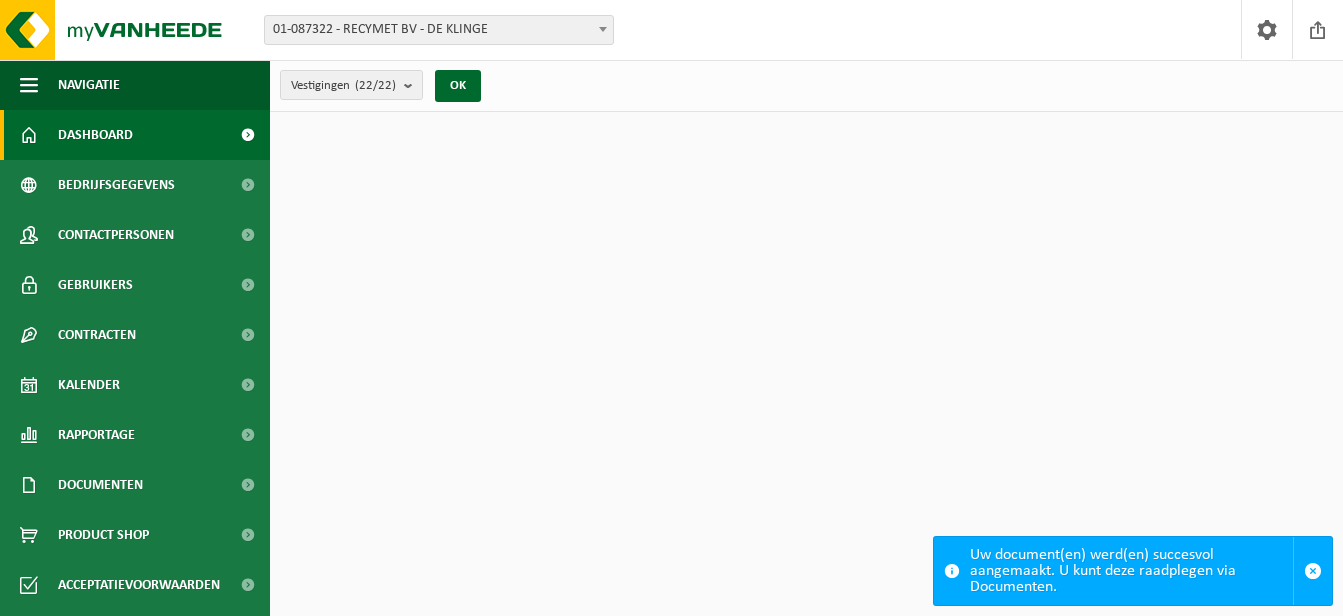 scroll, scrollTop: 0, scrollLeft: 0, axis: both 